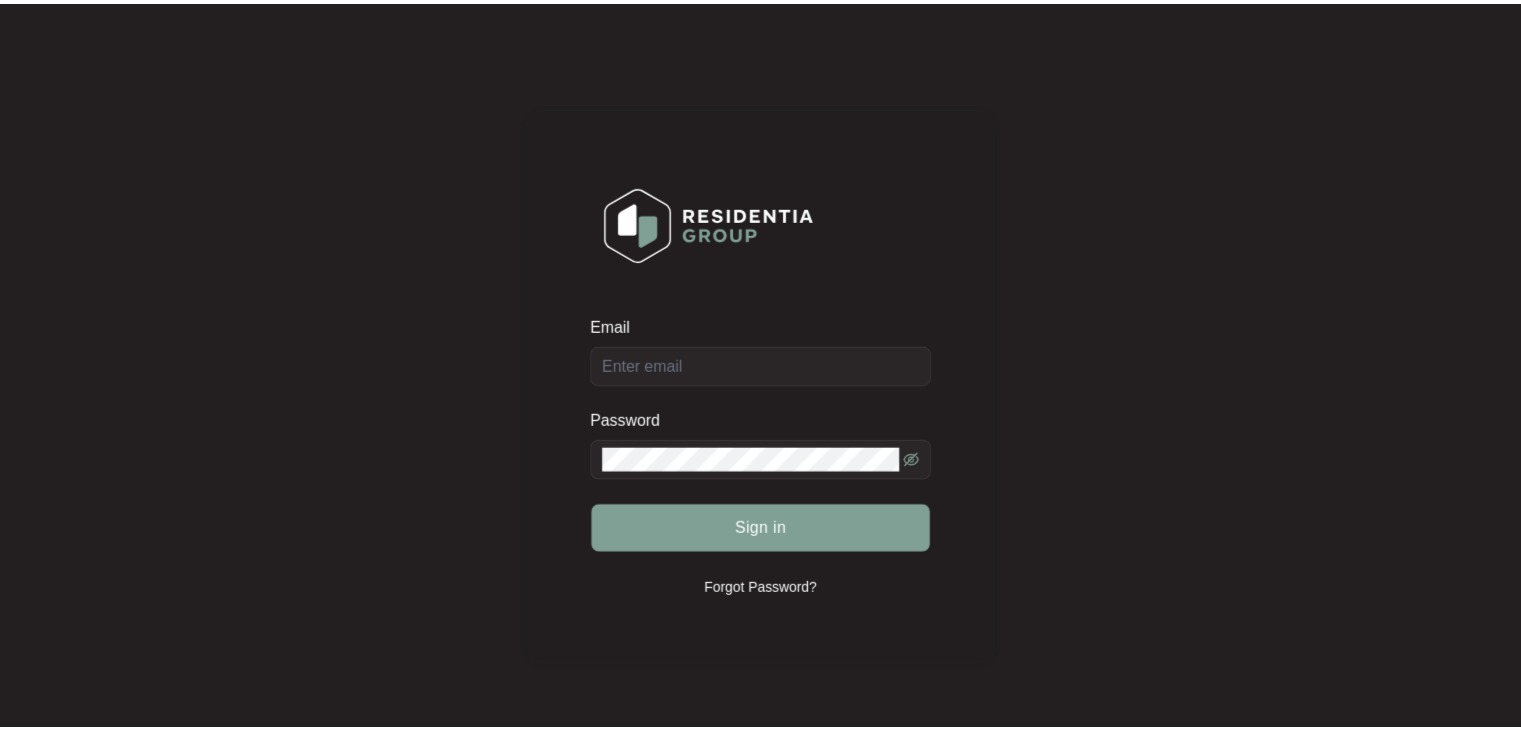scroll, scrollTop: 0, scrollLeft: 0, axis: both 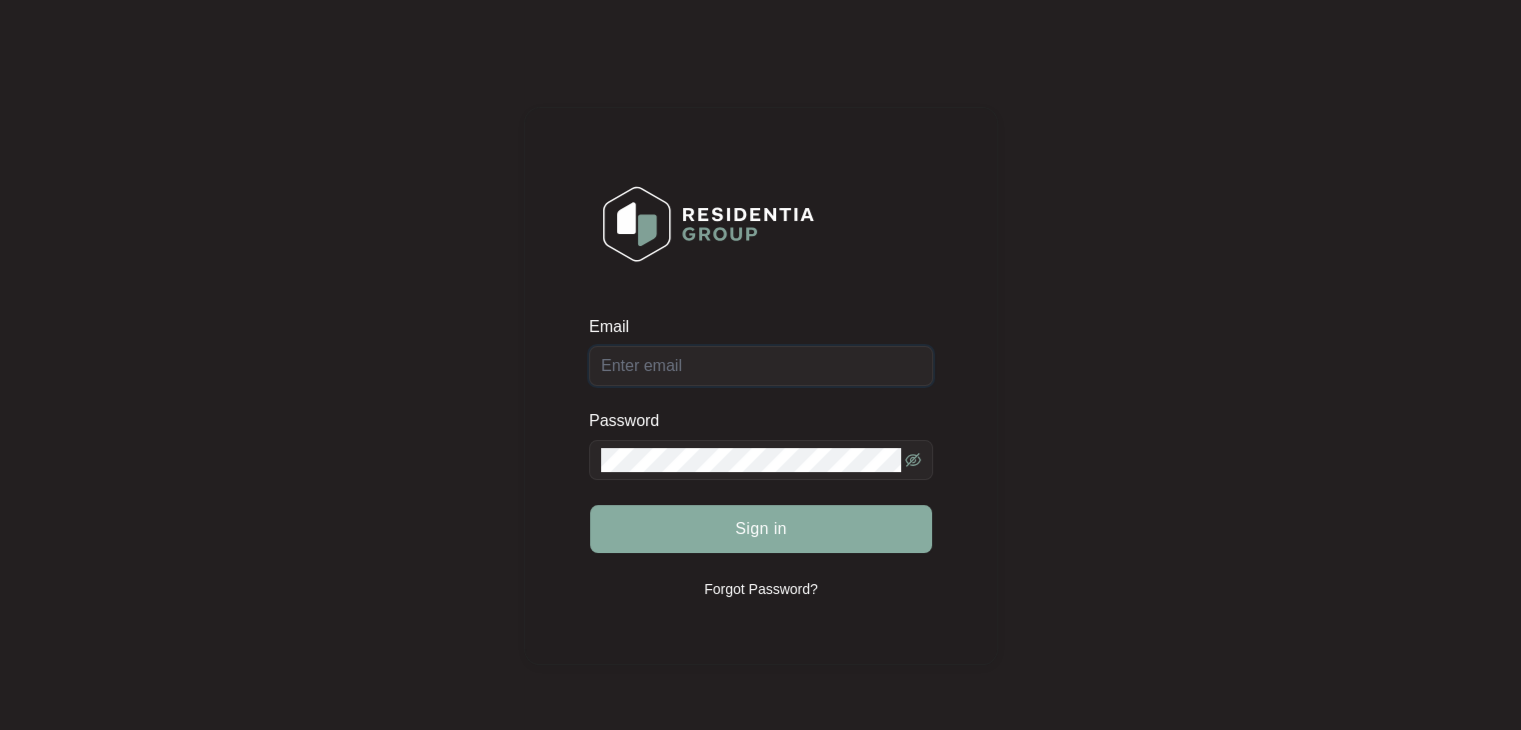 type on "service@[DOMAIN].com.au" 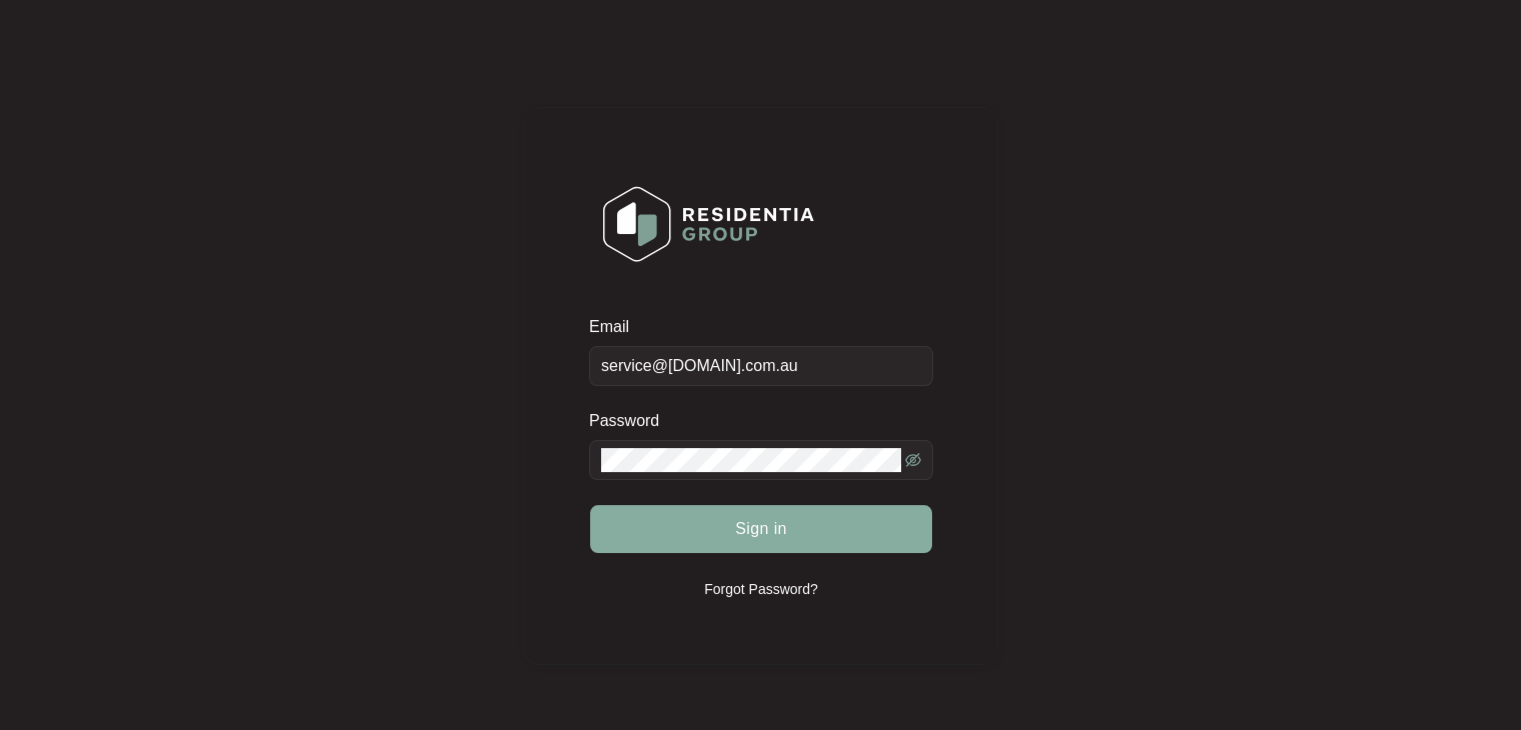 click on "Sign in" at bounding box center (761, 529) 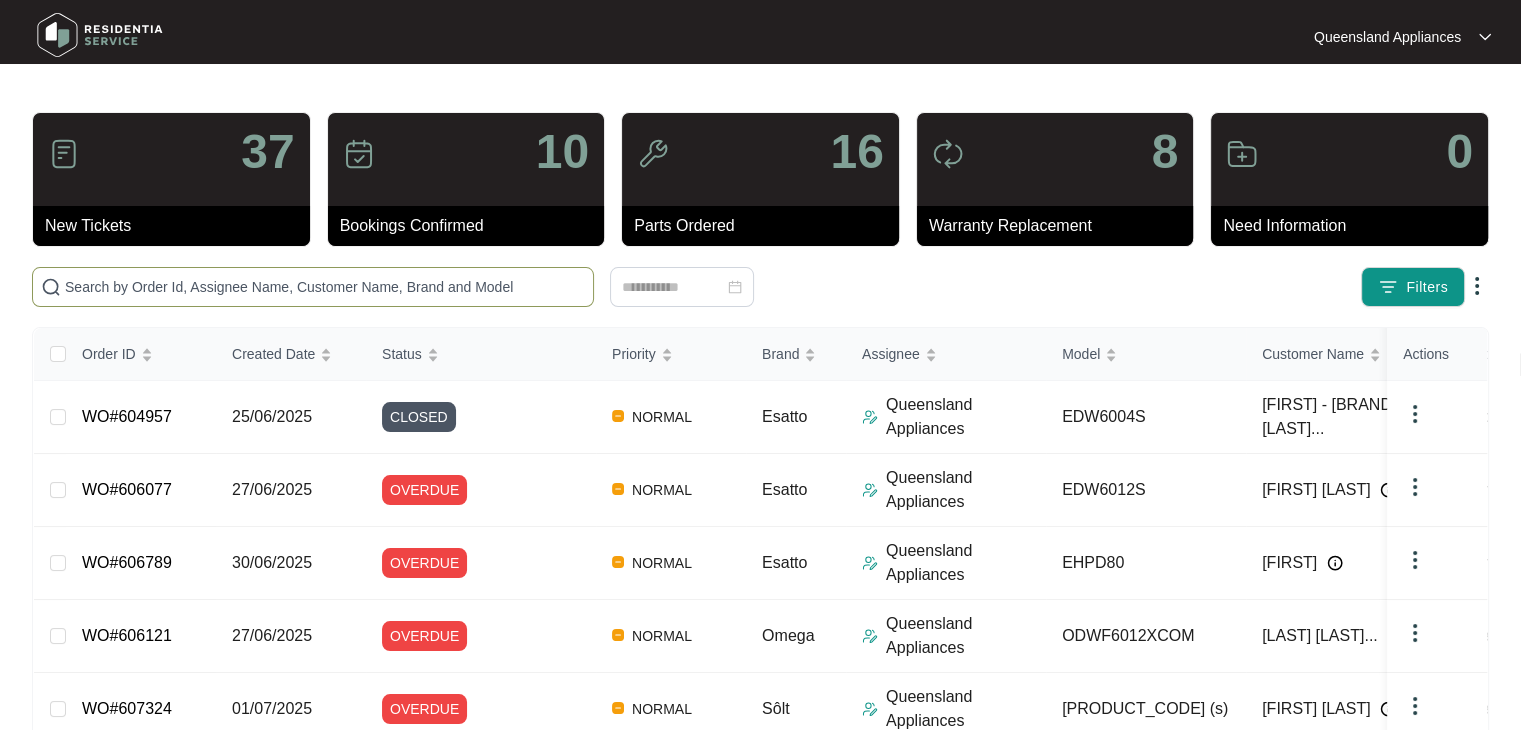 click at bounding box center [313, 287] 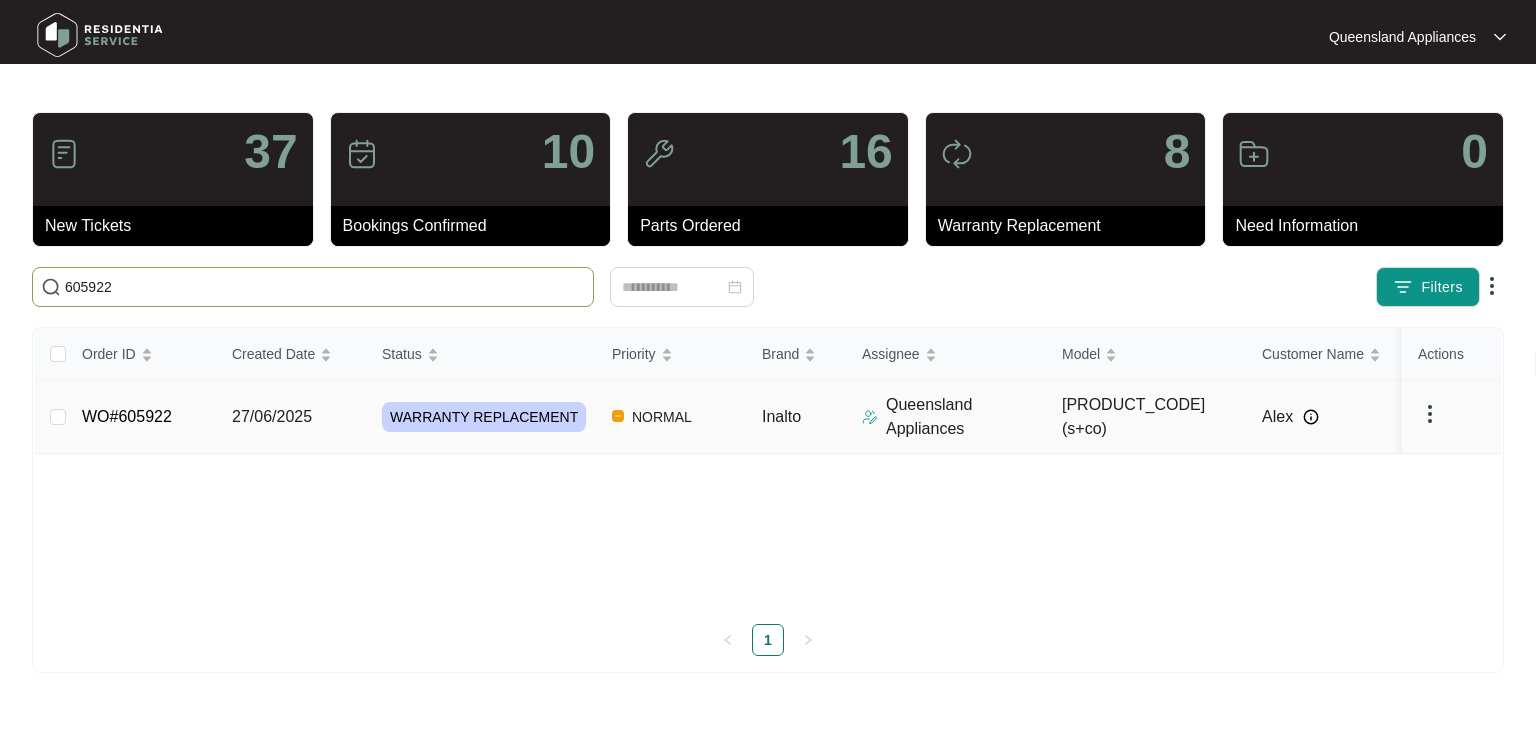 type on "605922" 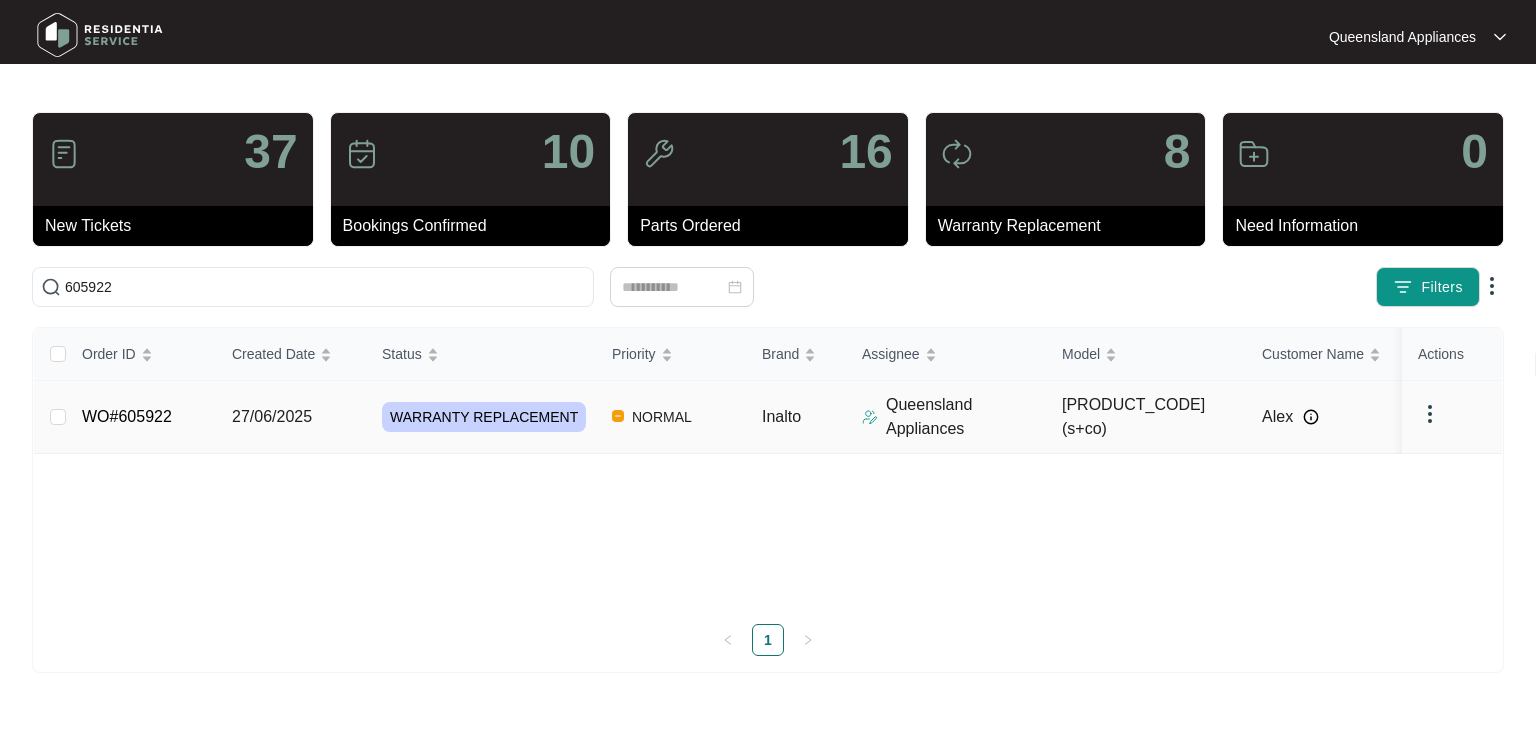 click on "WO#605922" at bounding box center [127, 416] 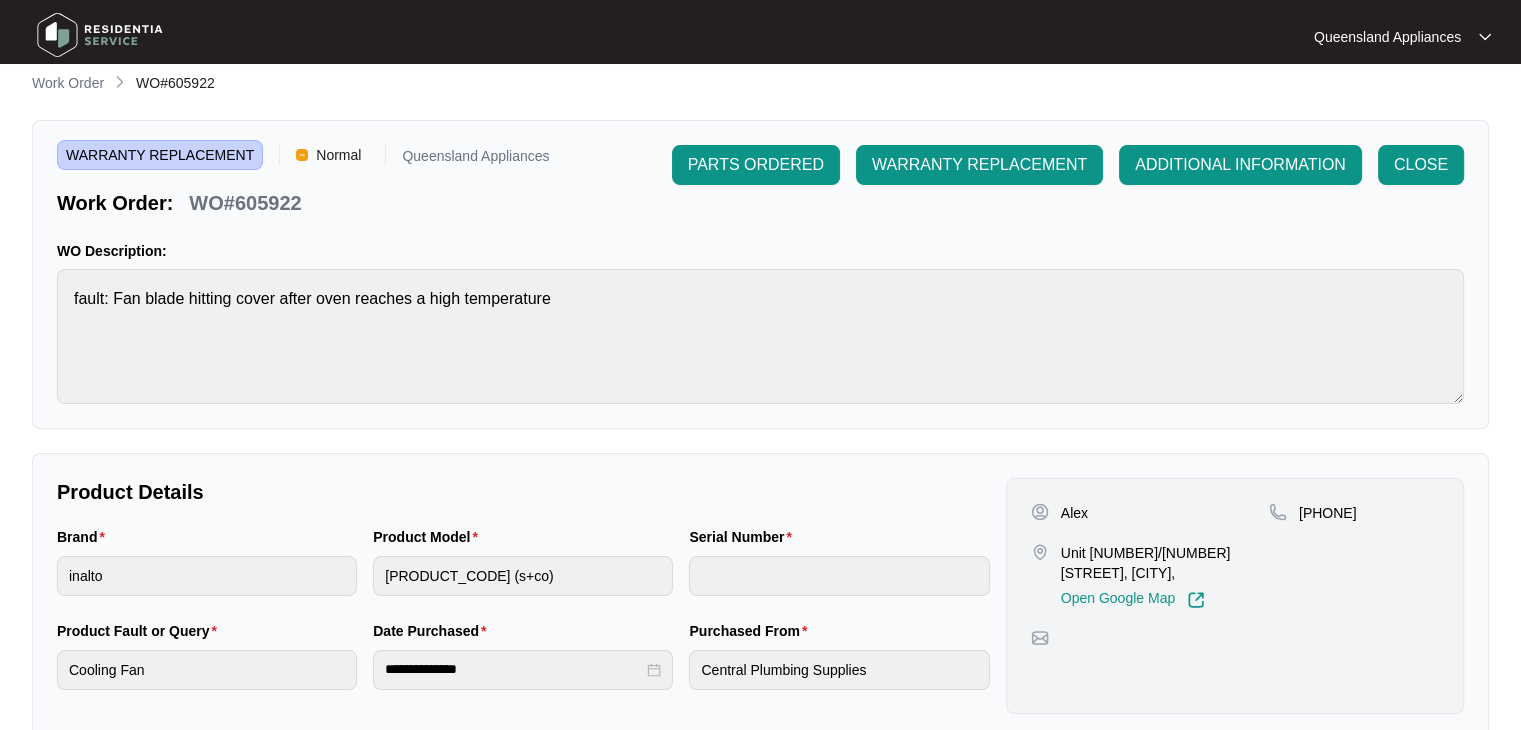 scroll, scrollTop: 500, scrollLeft: 0, axis: vertical 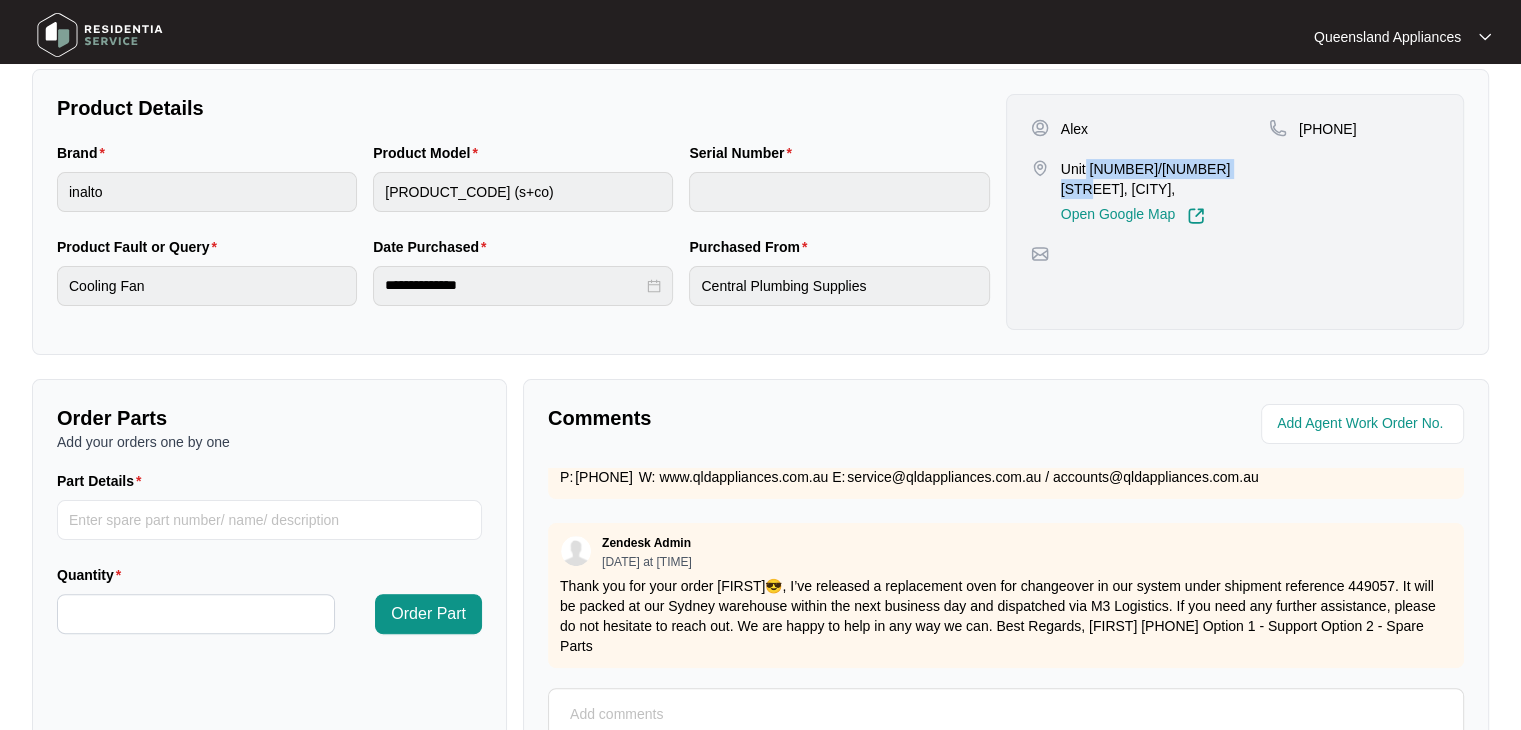drag, startPoint x: 1087, startPoint y: 165, endPoint x: 1235, endPoint y: 150, distance: 148.7582 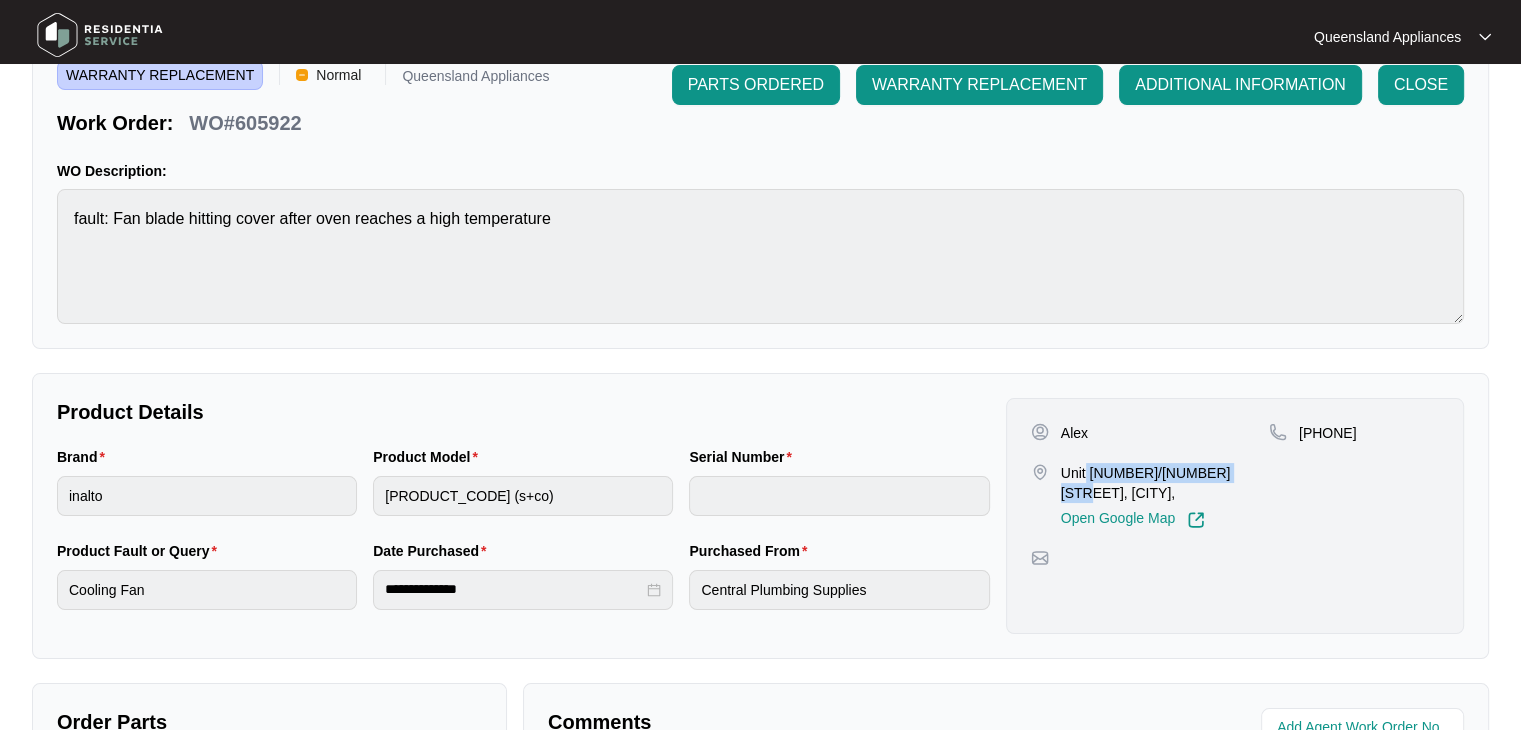 scroll, scrollTop: 0, scrollLeft: 0, axis: both 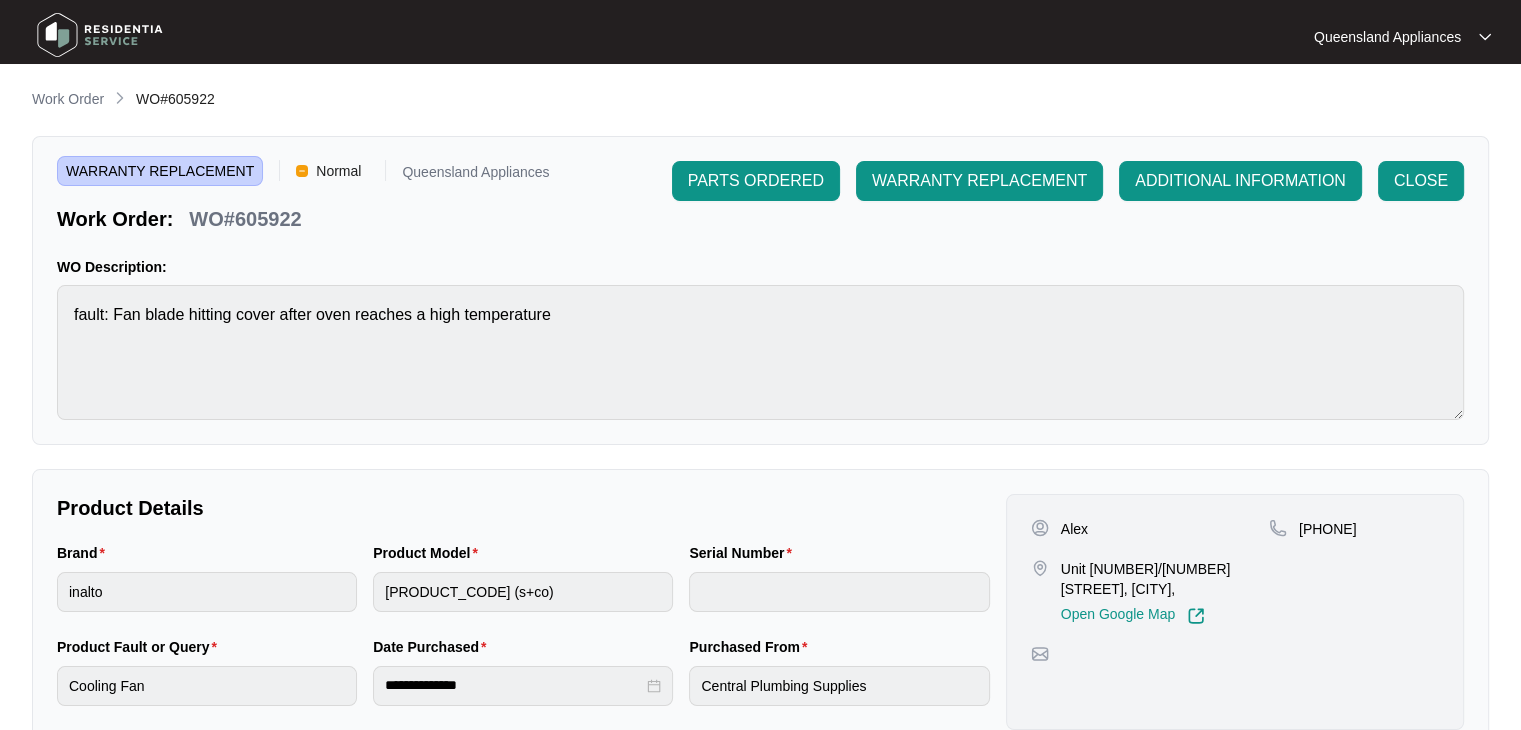 click on "WO#605922" at bounding box center [245, 219] 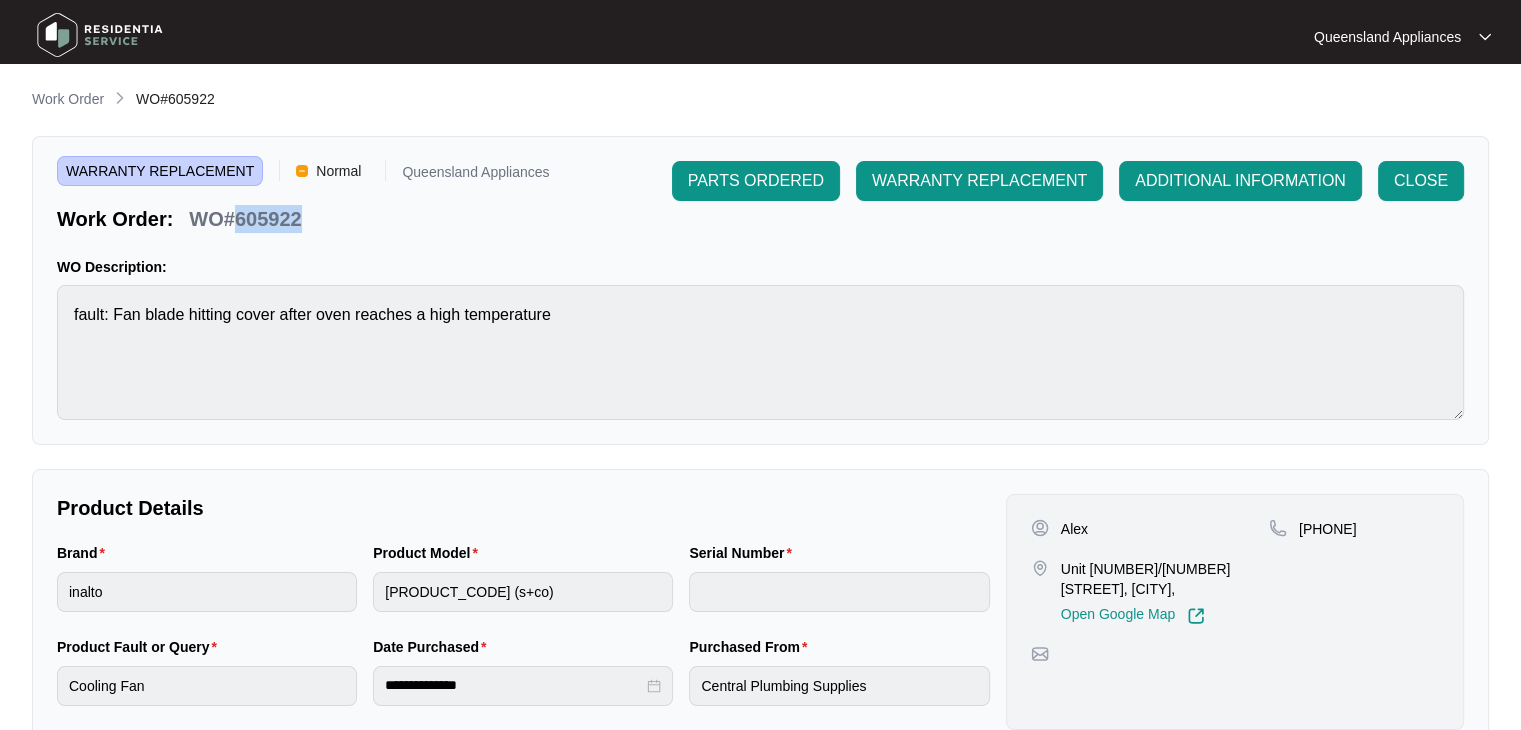 click on "WO#605922" at bounding box center [245, 219] 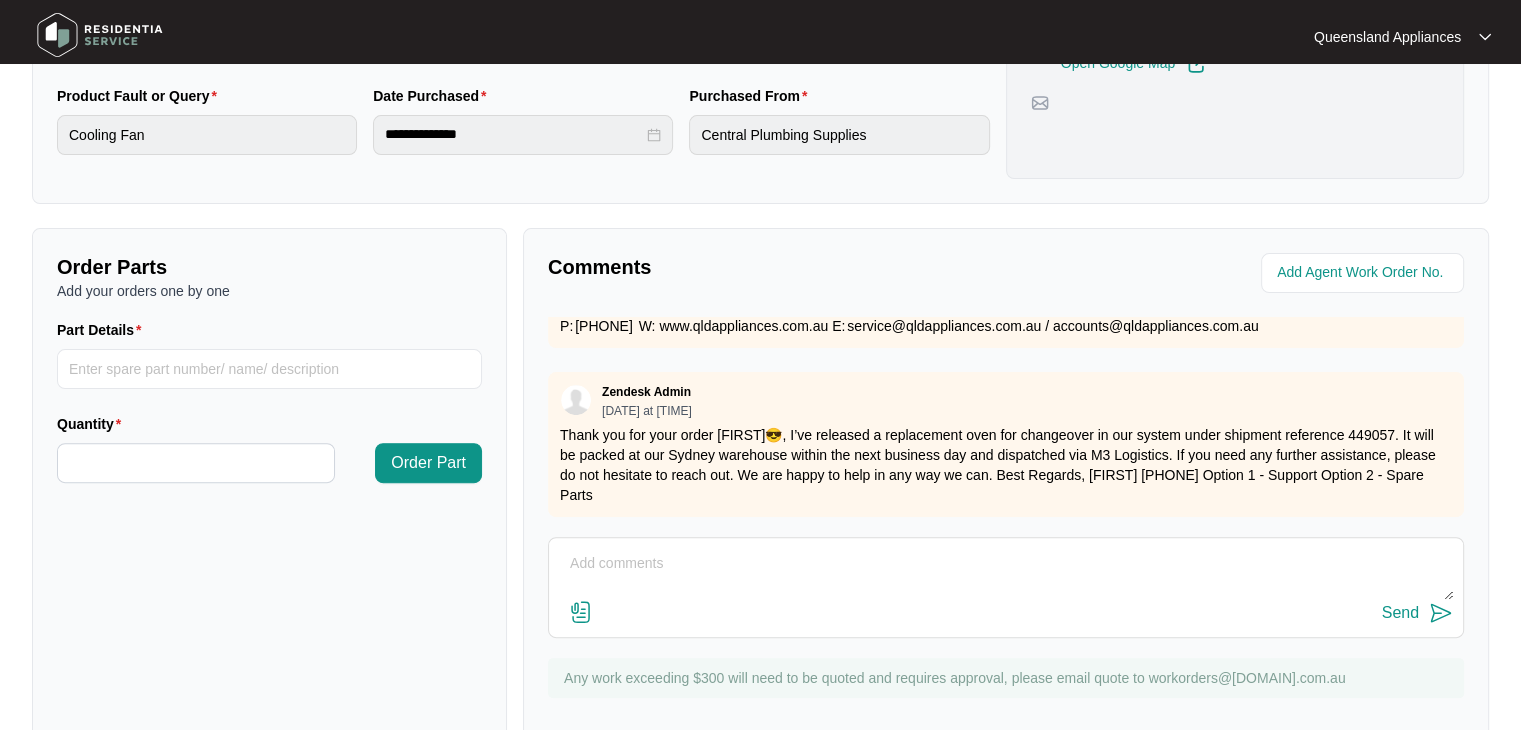 scroll, scrollTop: 594, scrollLeft: 0, axis: vertical 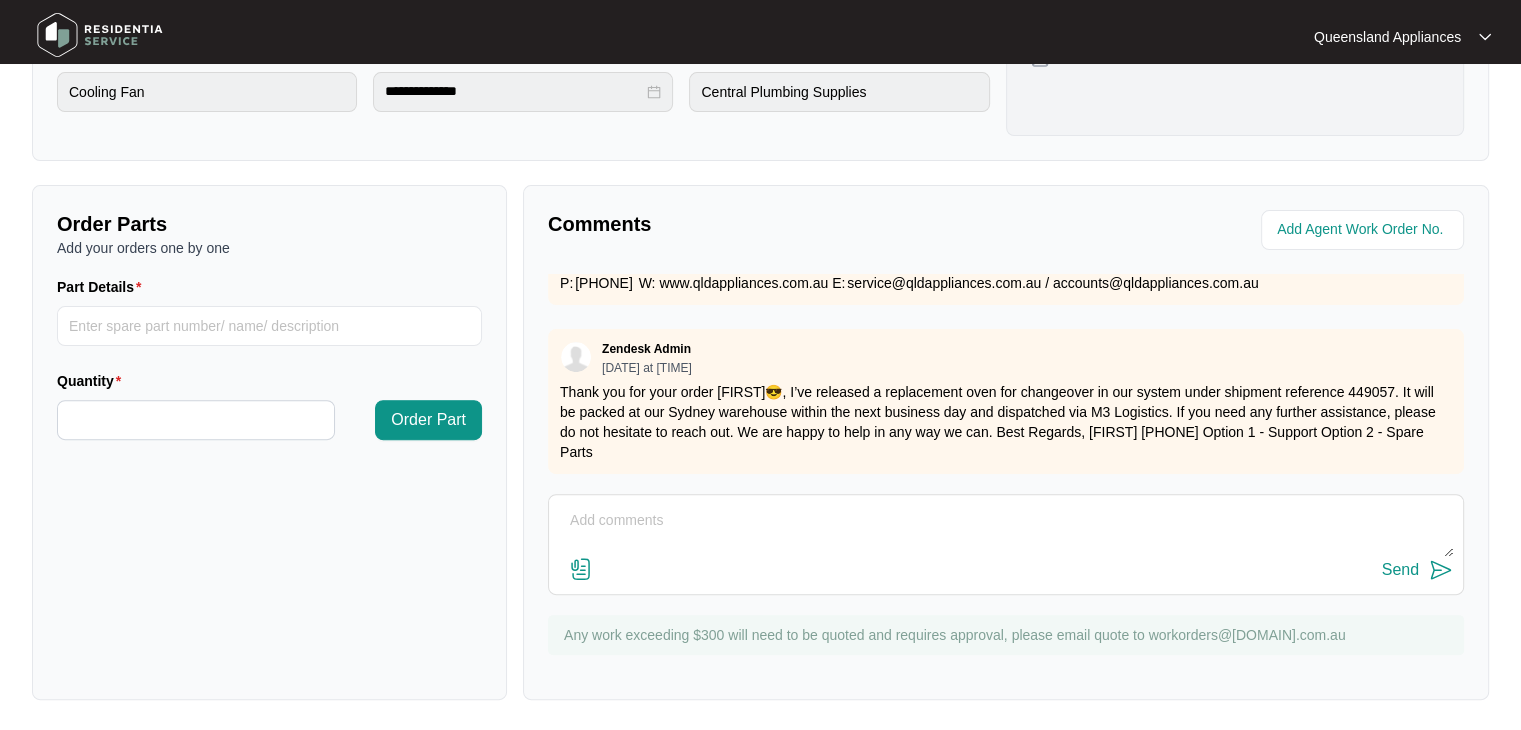 click on "Thank you for your order [FIRST]😎️,
I’ve released a replacement oven for changeover in our system under shipment reference 449057. It will be packed at our Sydney warehouse within the next business day and dispatched via M3 Logistics.
If you need any further assistance, please do not hesitate to reach out. We are happy to help in any way we can.
Best Regards,
[FIRST]
[PHONE]
Option 1 - Support
Option 2 - Spare Parts" at bounding box center (1006, 263) 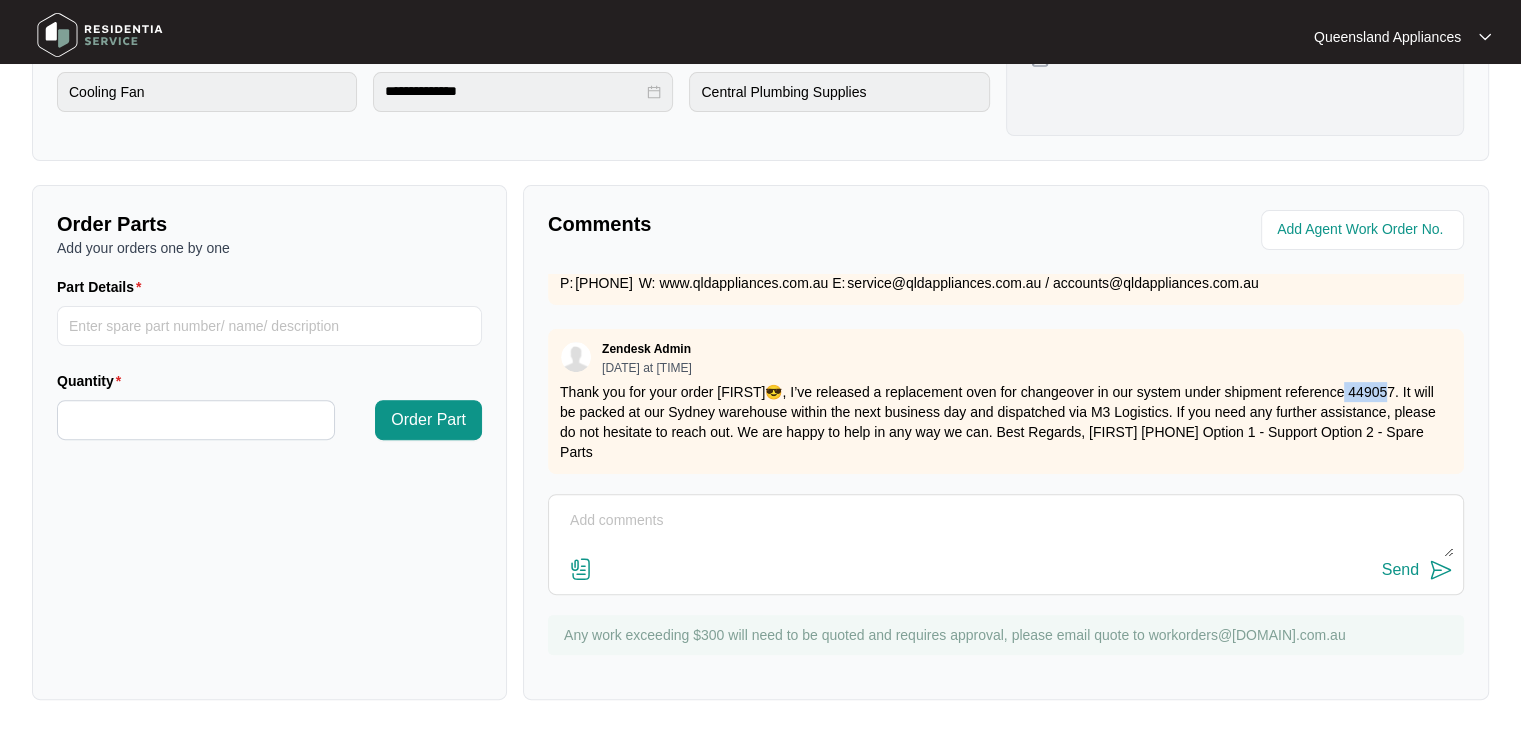 click on "Thank you for your order [FIRST]😎️,
I’ve released a replacement oven for changeover in our system under shipment reference 449057. It will be packed at our Sydney warehouse within the next business day and dispatched via M3 Logistics.
If you need any further assistance, please do not hesitate to reach out. We are happy to help in any way we can.
Best Regards,
[FIRST]
[PHONE]
Option 1 - Support
Option 2 - Spare Parts" at bounding box center [1006, 263] 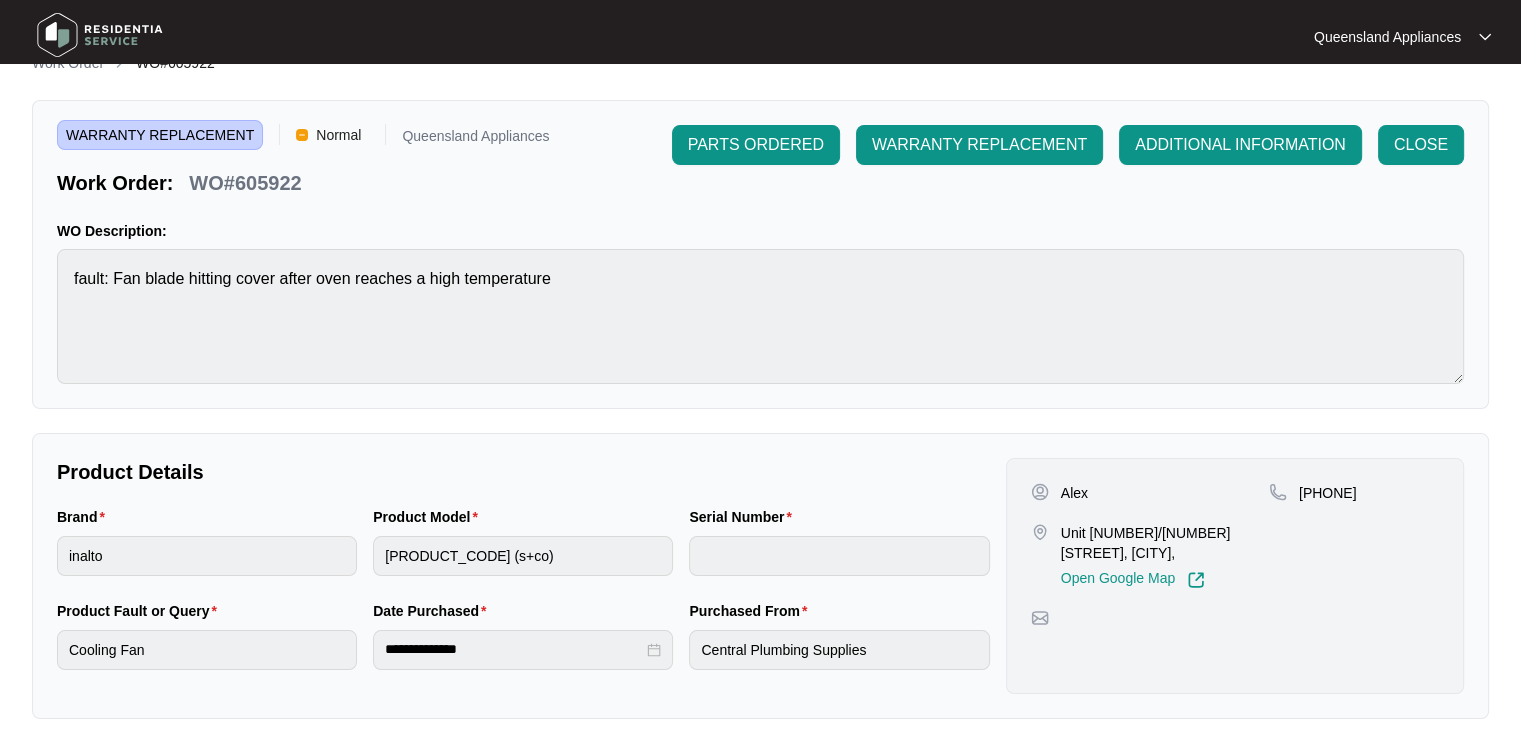 scroll, scrollTop: 0, scrollLeft: 0, axis: both 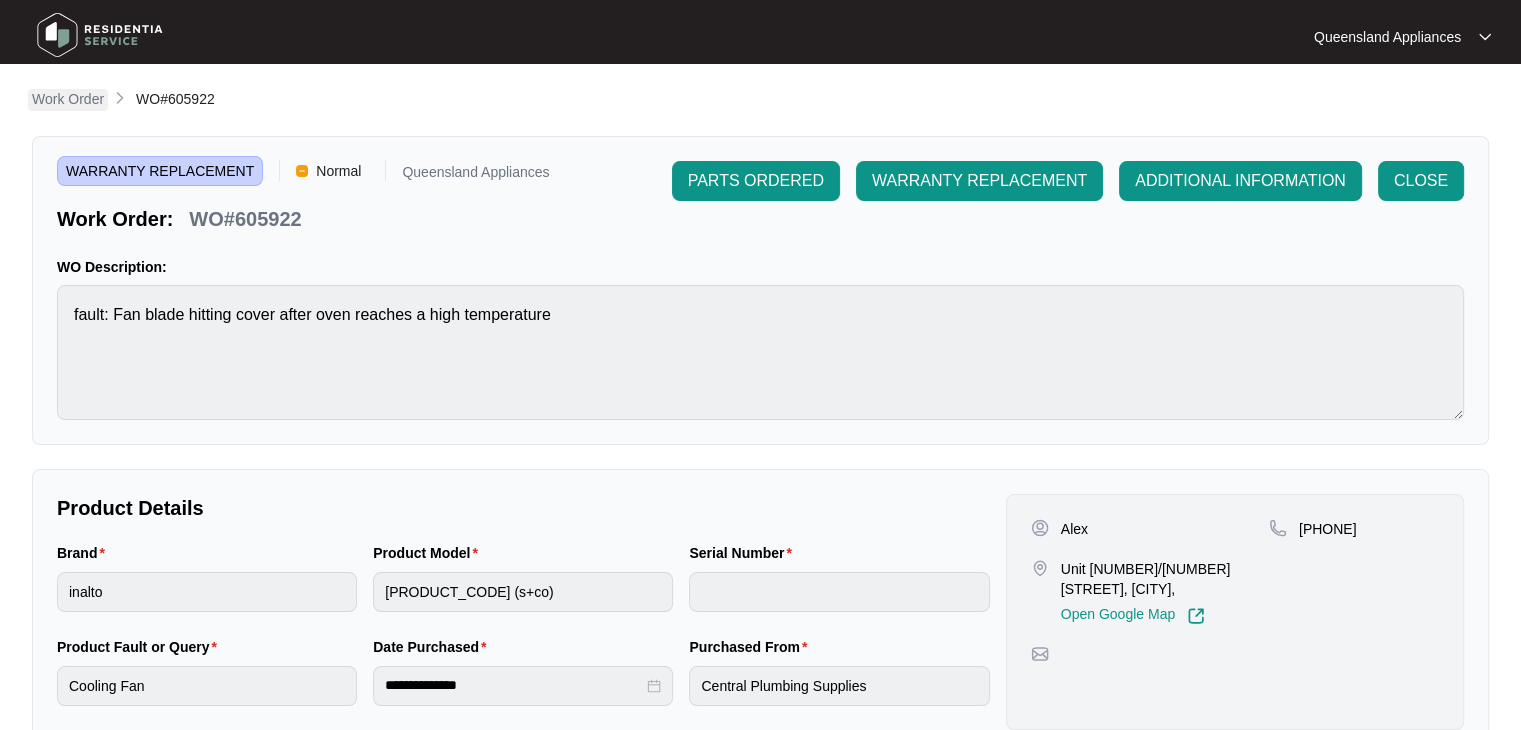 click on "Work Order" at bounding box center [68, 99] 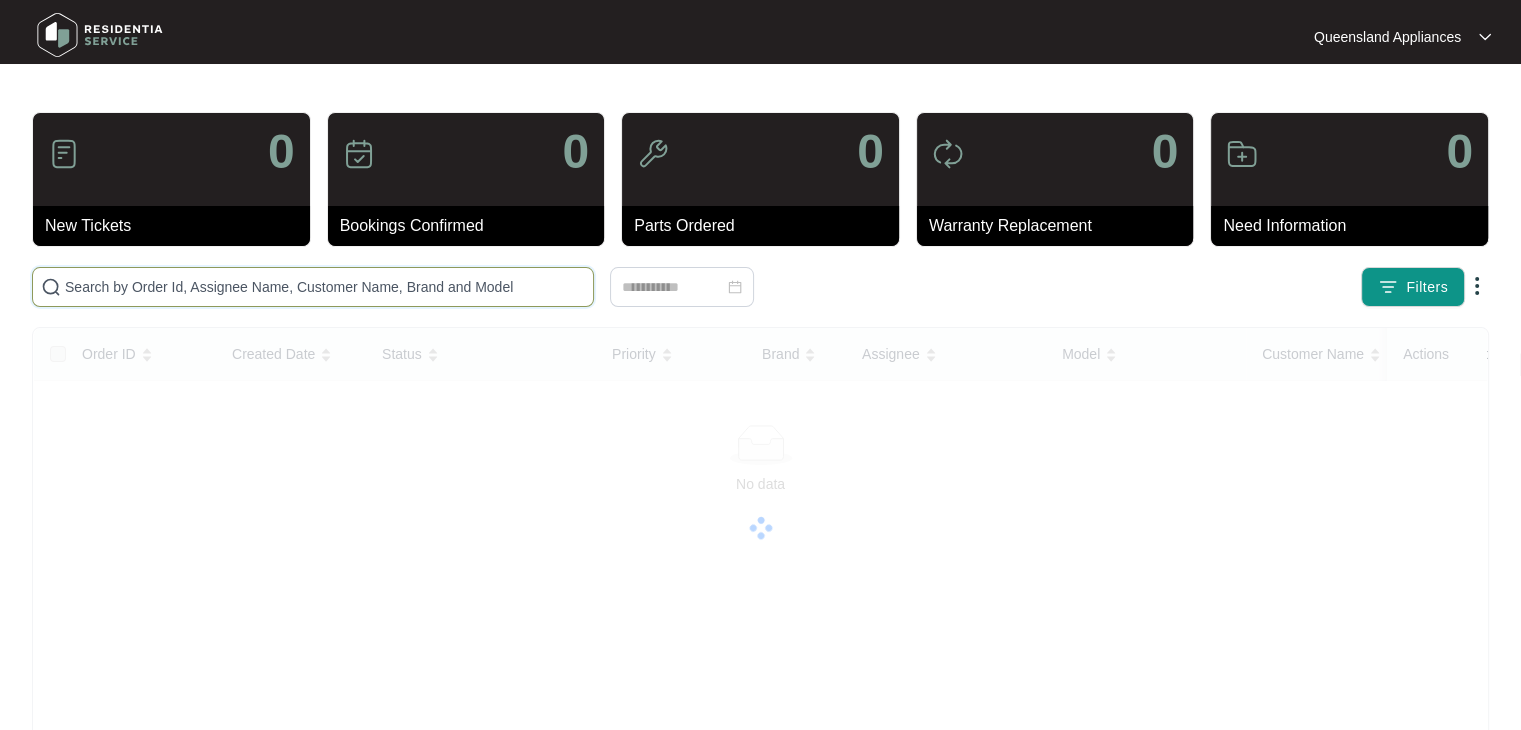 click at bounding box center (325, 287) 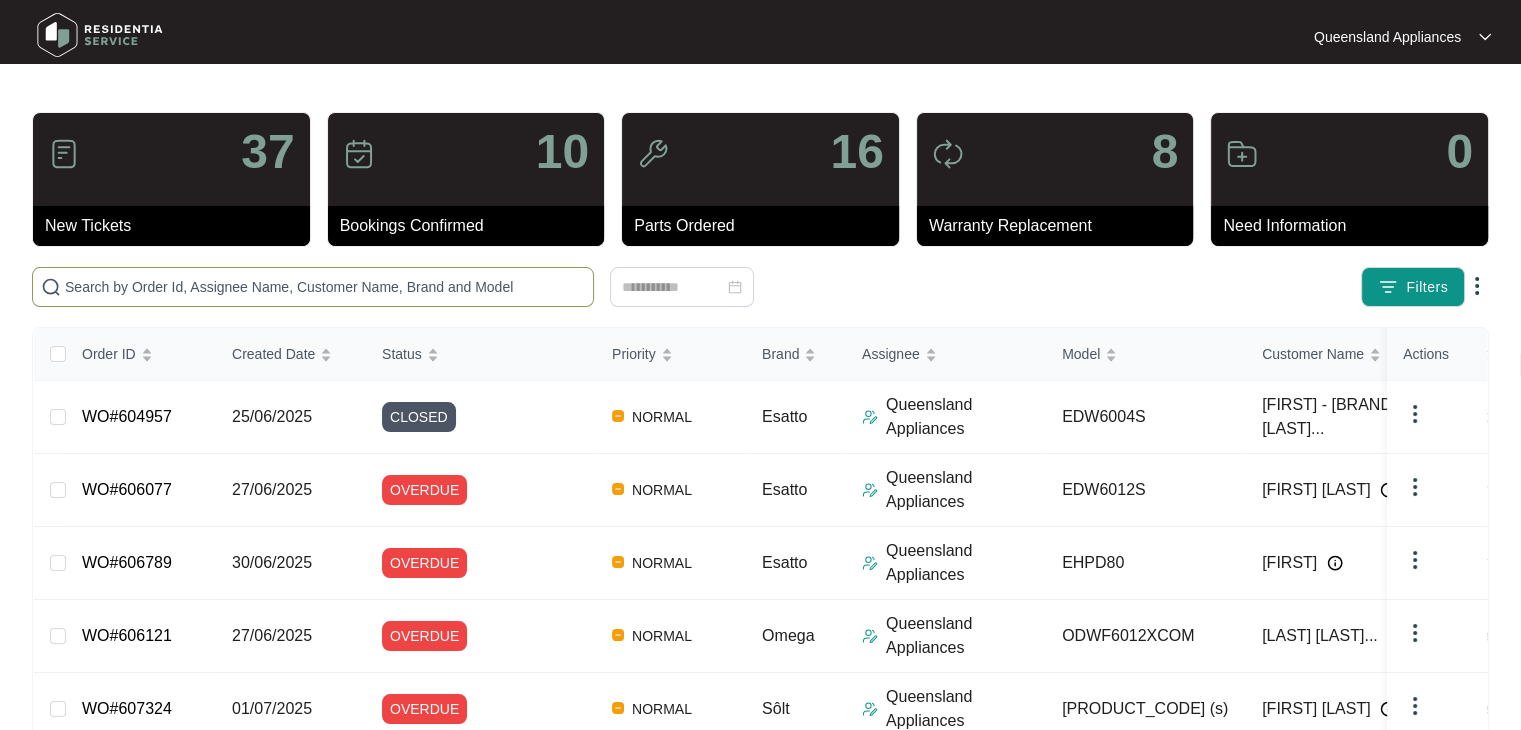 paste on "608375" 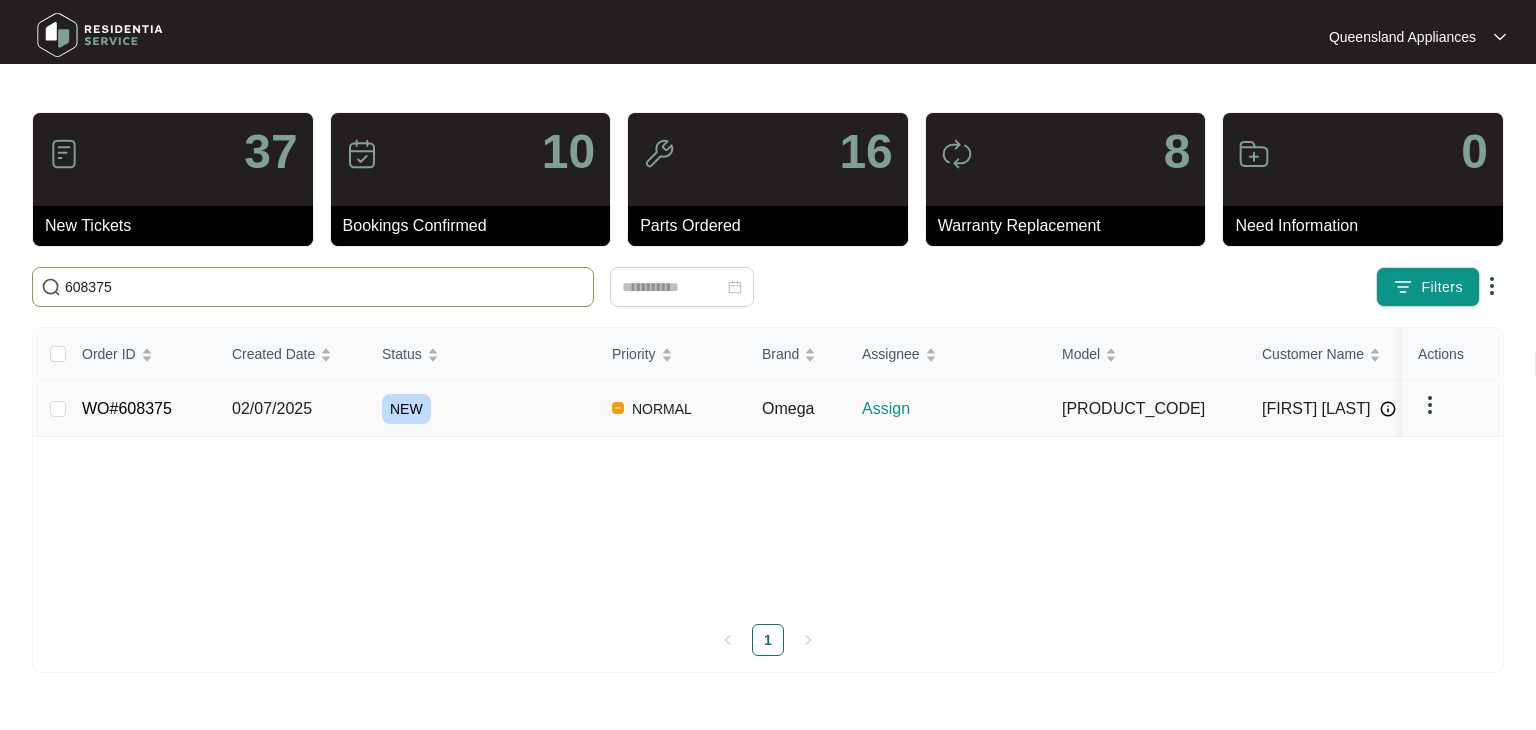 type on "608375" 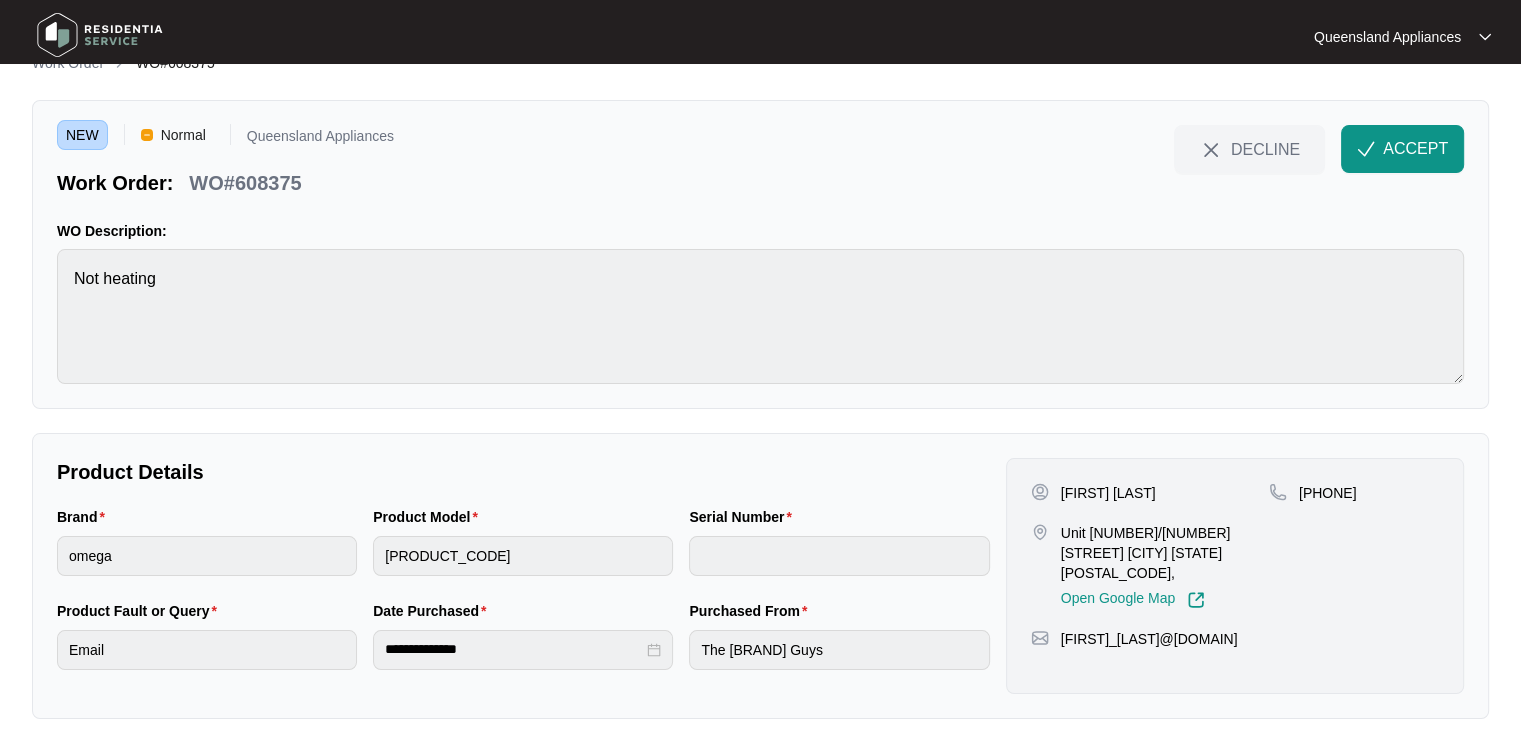scroll, scrollTop: 56, scrollLeft: 0, axis: vertical 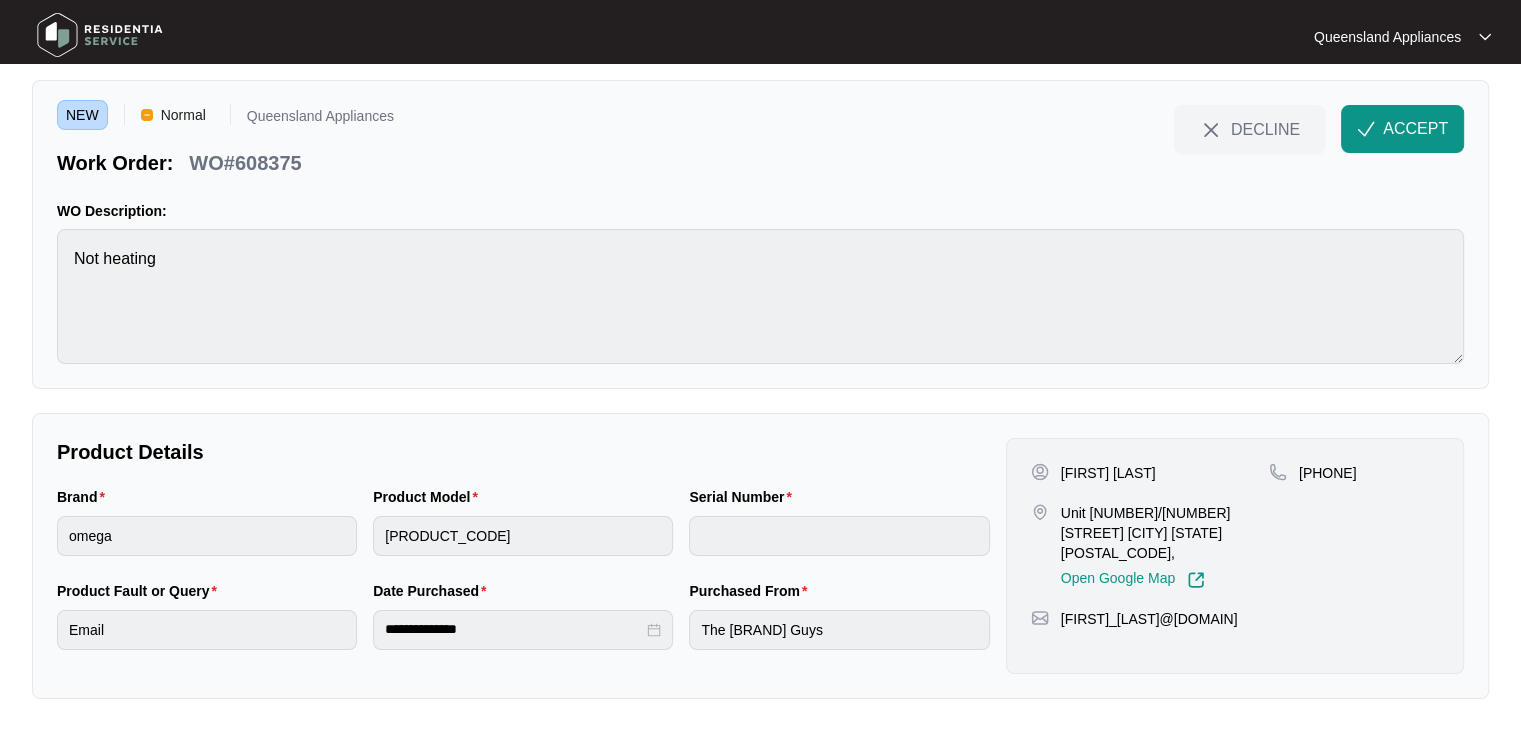 click on "Unit [NUMBER]/[NUMBER] [STREET] [CITY] [STATE] [POSTAL_CODE]," at bounding box center (1165, 533) 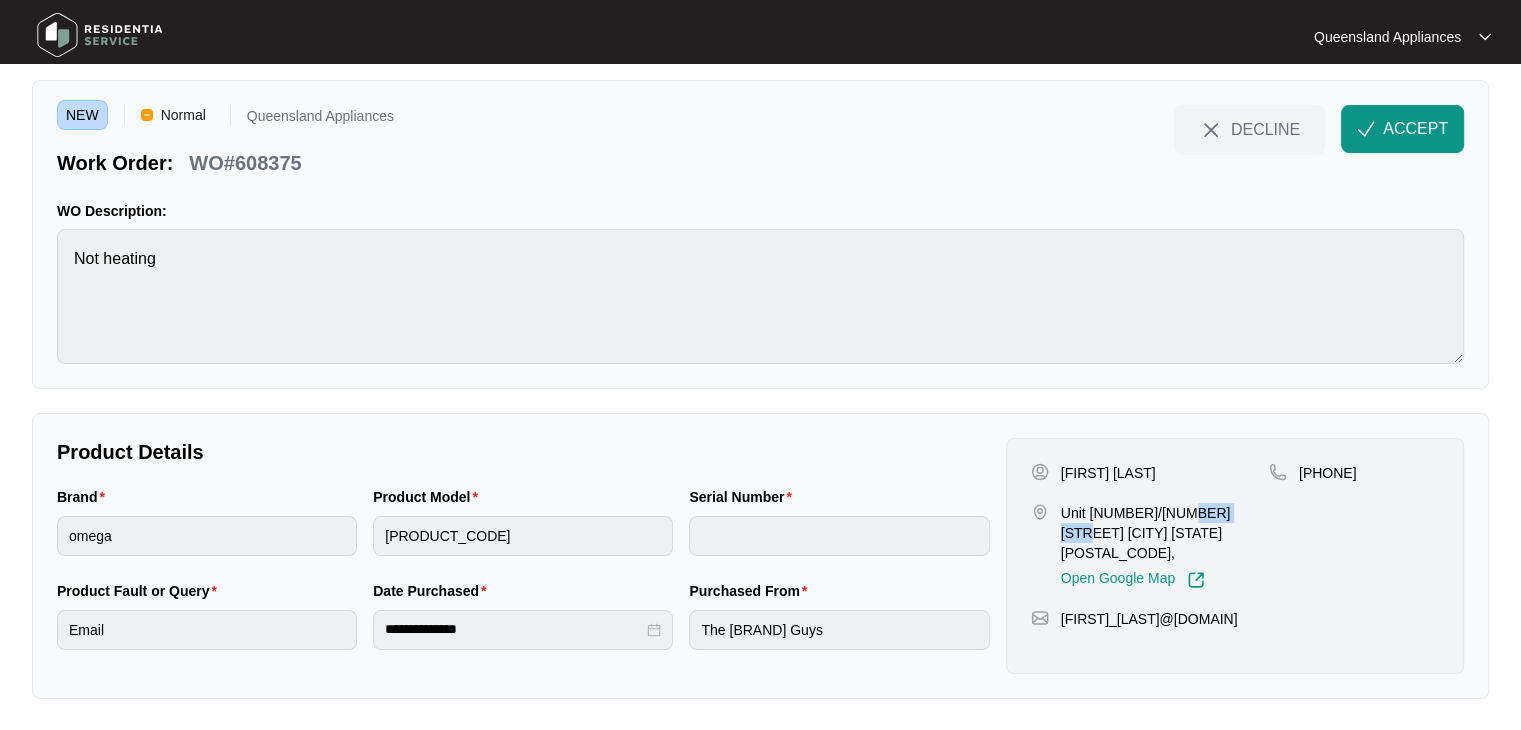 click on "Unit [NUMBER]/[NUMBER] [STREET] [CITY] [STATE] [POSTAL_CODE]," at bounding box center [1165, 533] 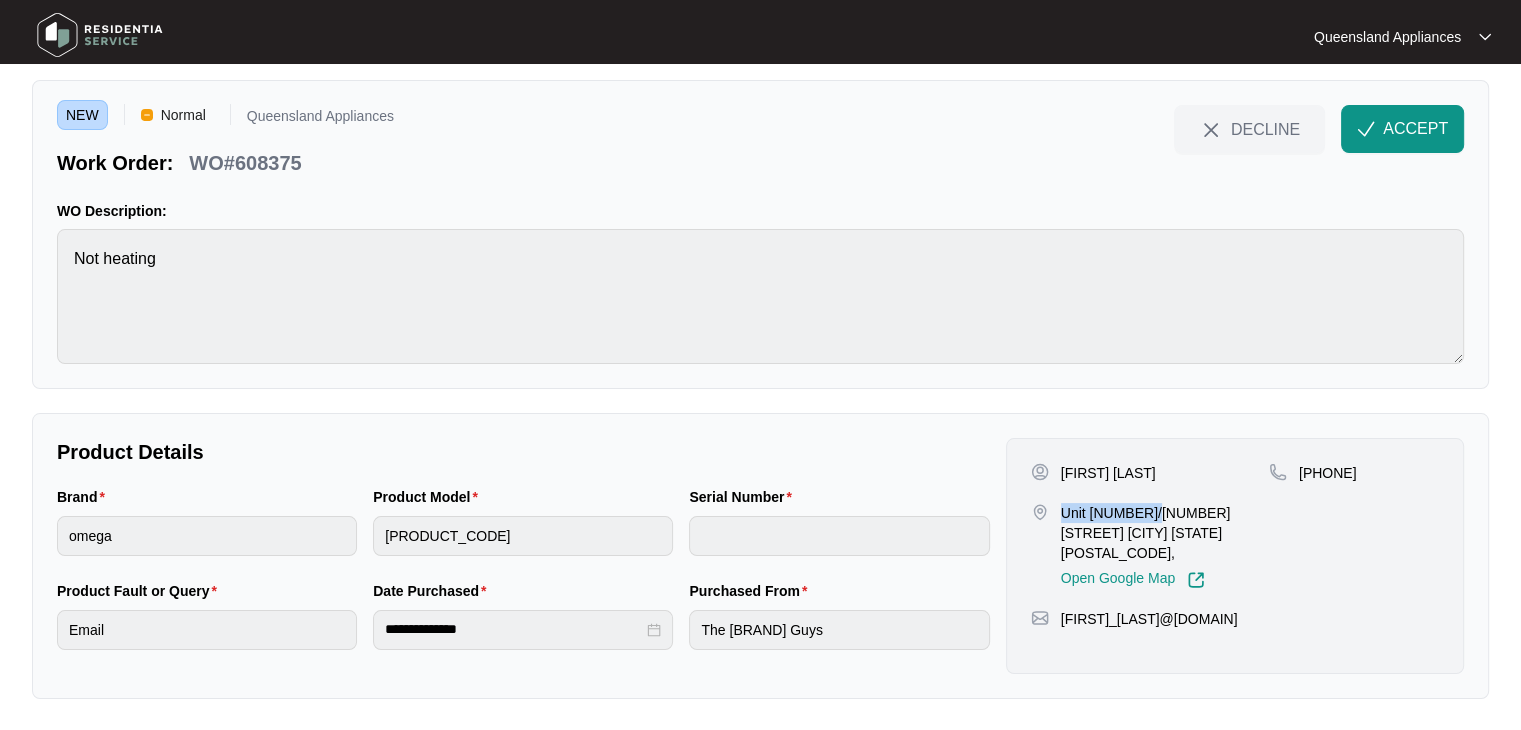 drag, startPoint x: 1060, startPoint y: 510, endPoint x: 1150, endPoint y: 504, distance: 90.199776 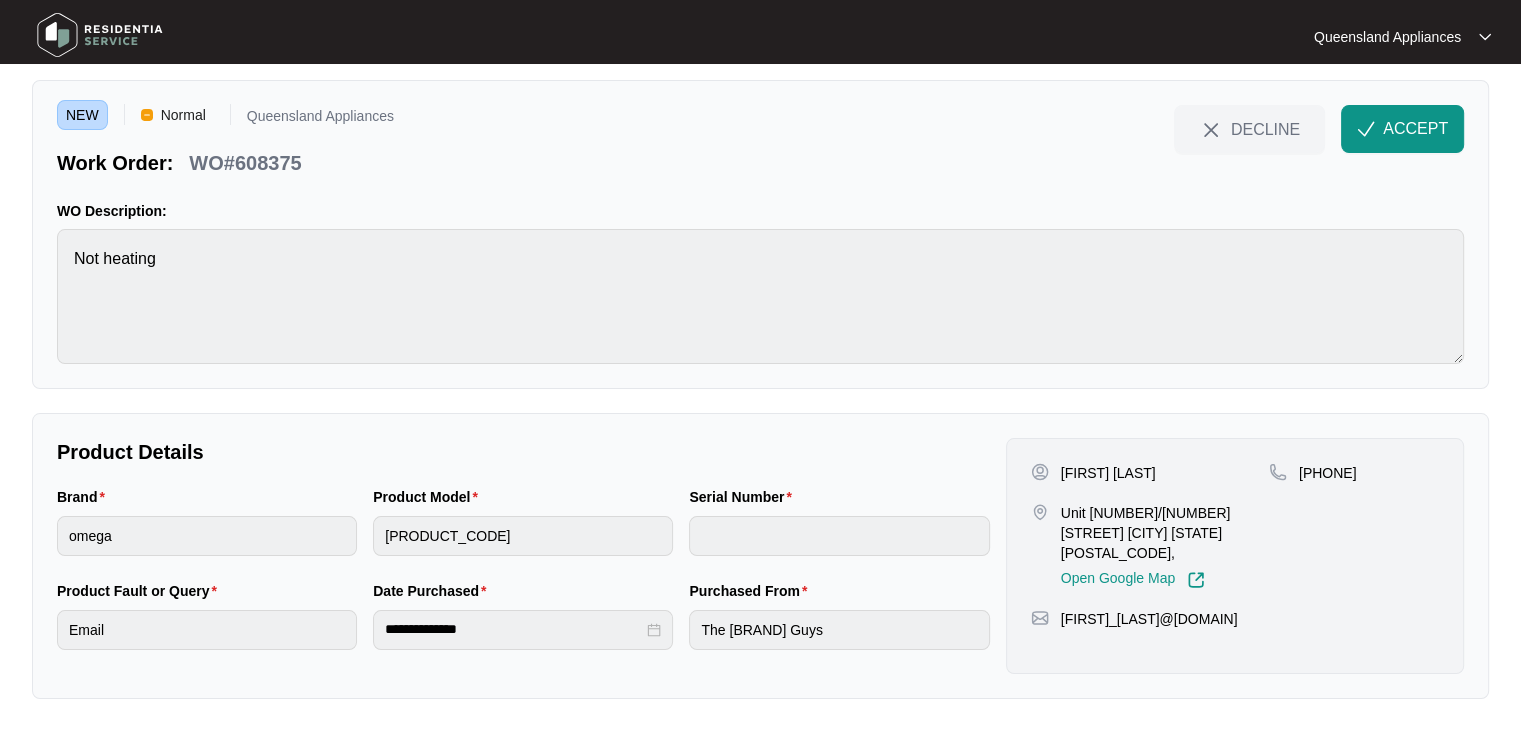 click on "WO#608375" at bounding box center [245, 163] 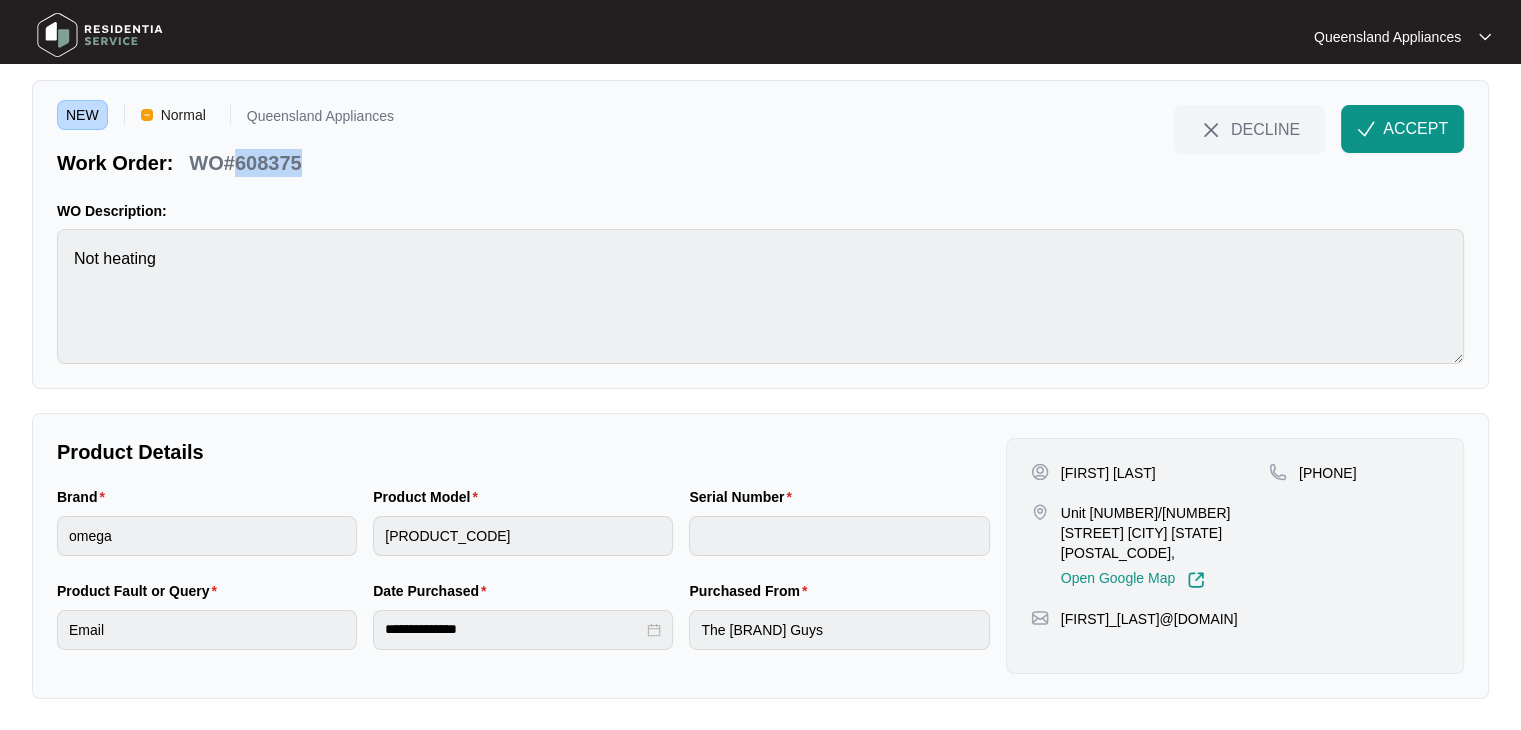 click on "WO#608375" at bounding box center [245, 163] 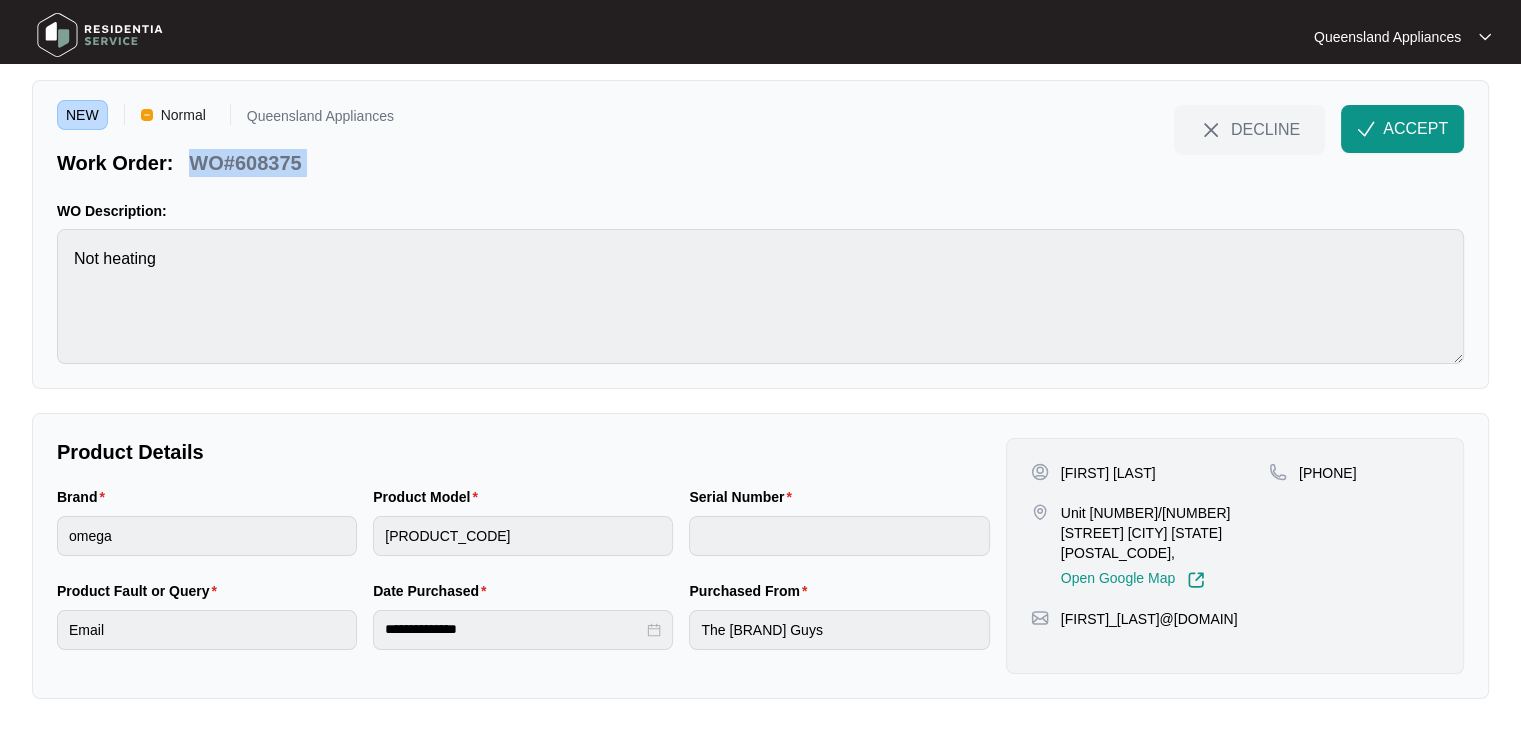 click on "WO#608375" at bounding box center [245, 163] 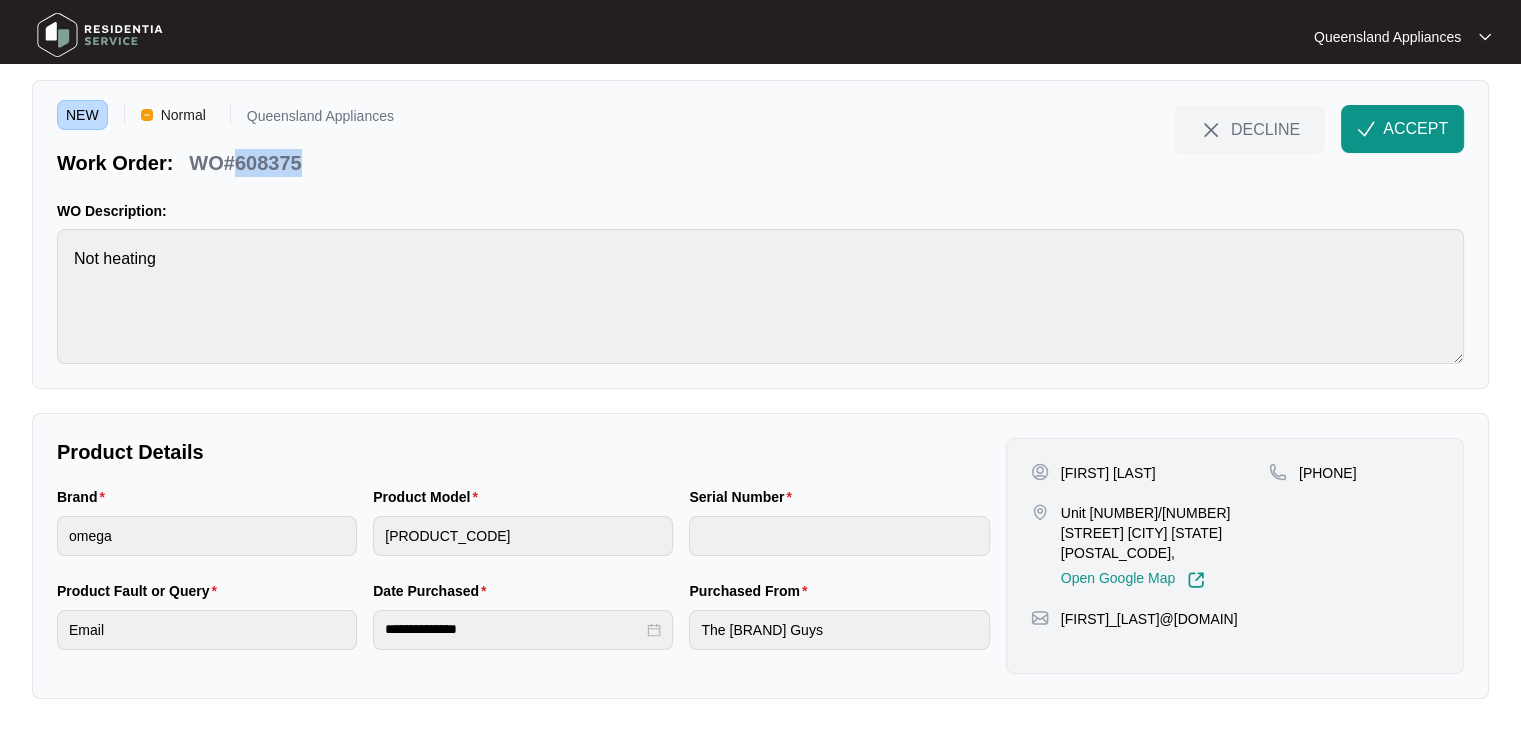 click on "WO#608375" at bounding box center [245, 163] 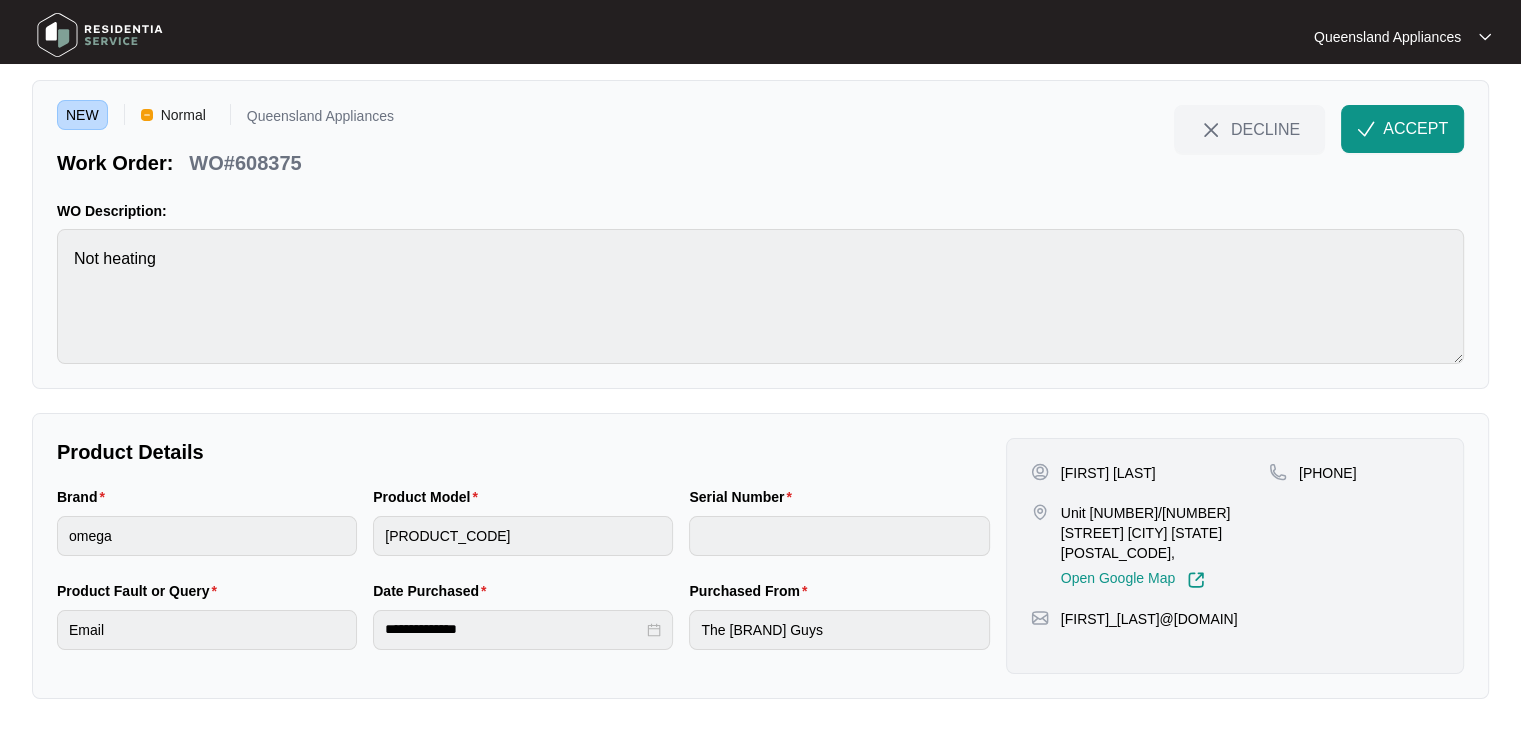 click on "[FIRST] [LAST] [NUMBER]-[NUMBER] [STREET] [CITY] [STATE] [POSTAL_CODE],  Open Google Map [PHONE] [FIRST]_[LAST]@[DOMAIN]" at bounding box center (1235, 556) 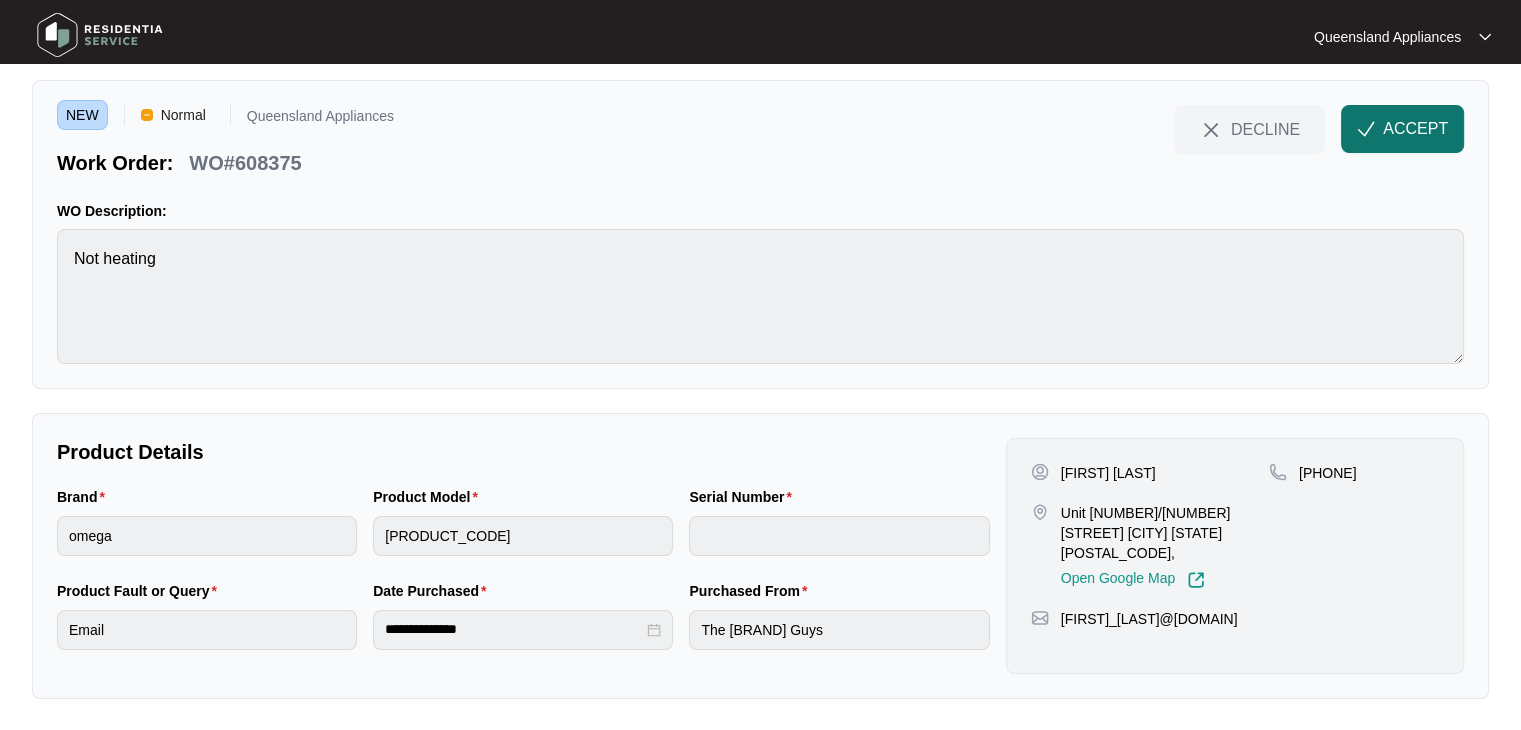 click at bounding box center [1366, 129] 